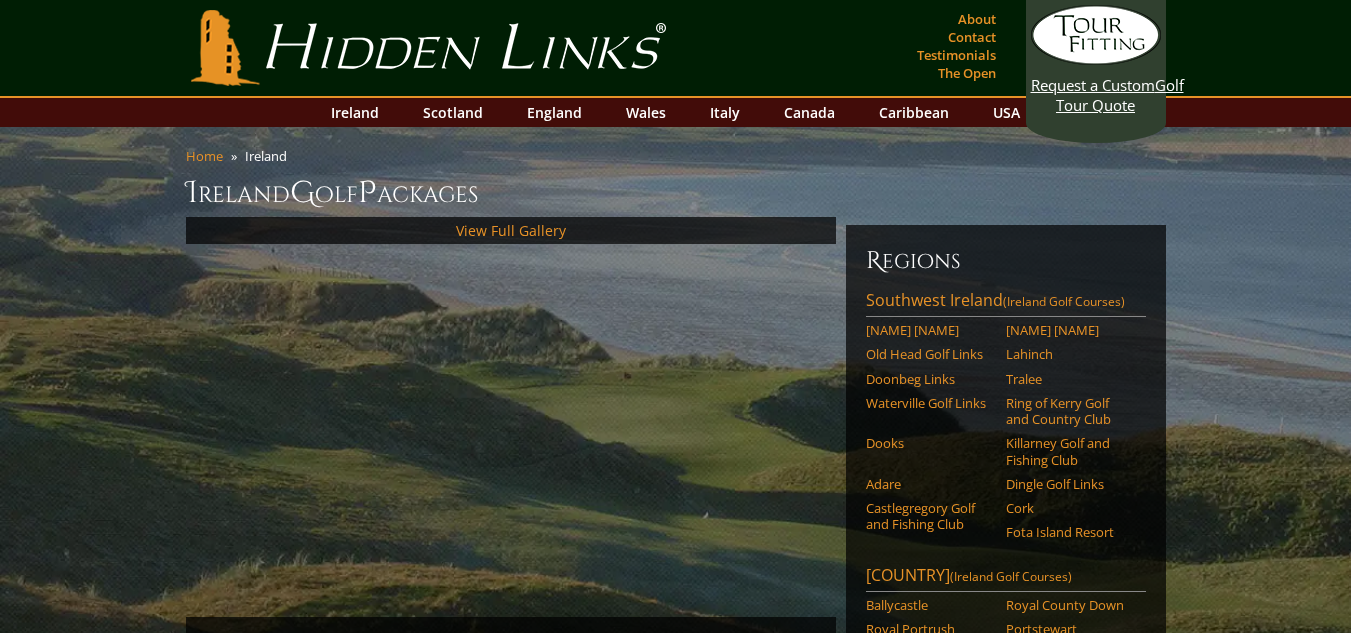 scroll, scrollTop: 0, scrollLeft: 0, axis: both 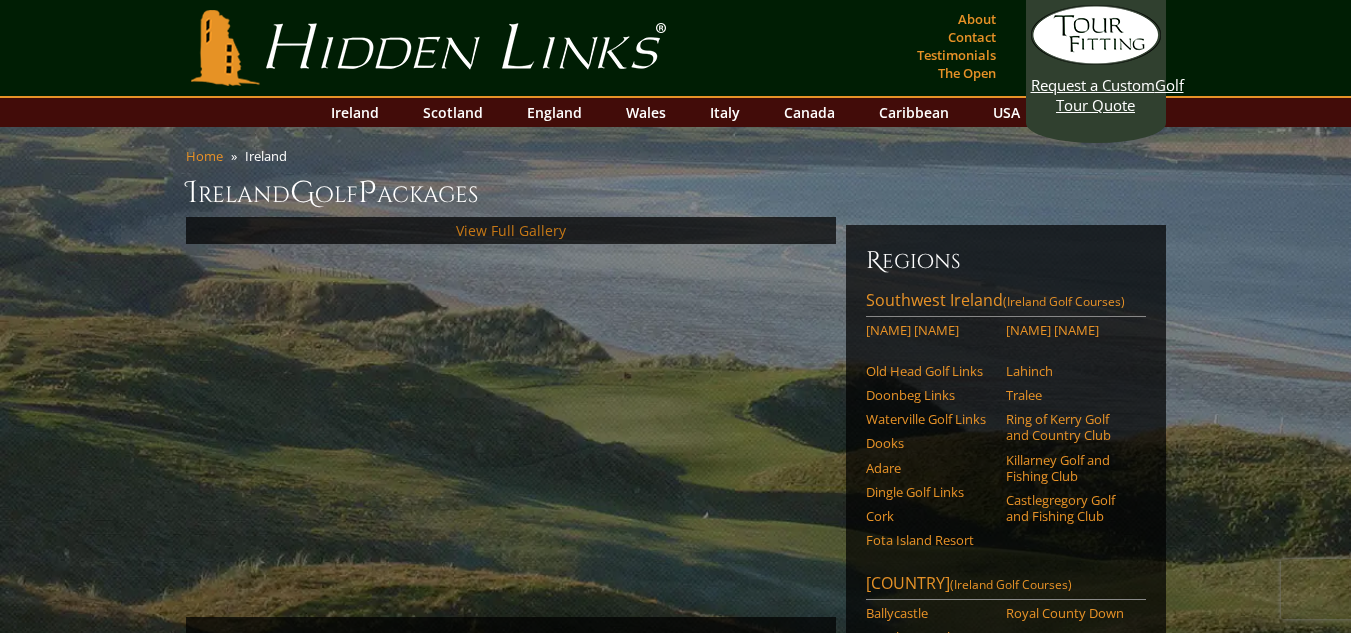 click on "View Full Gallery" at bounding box center [511, 230] 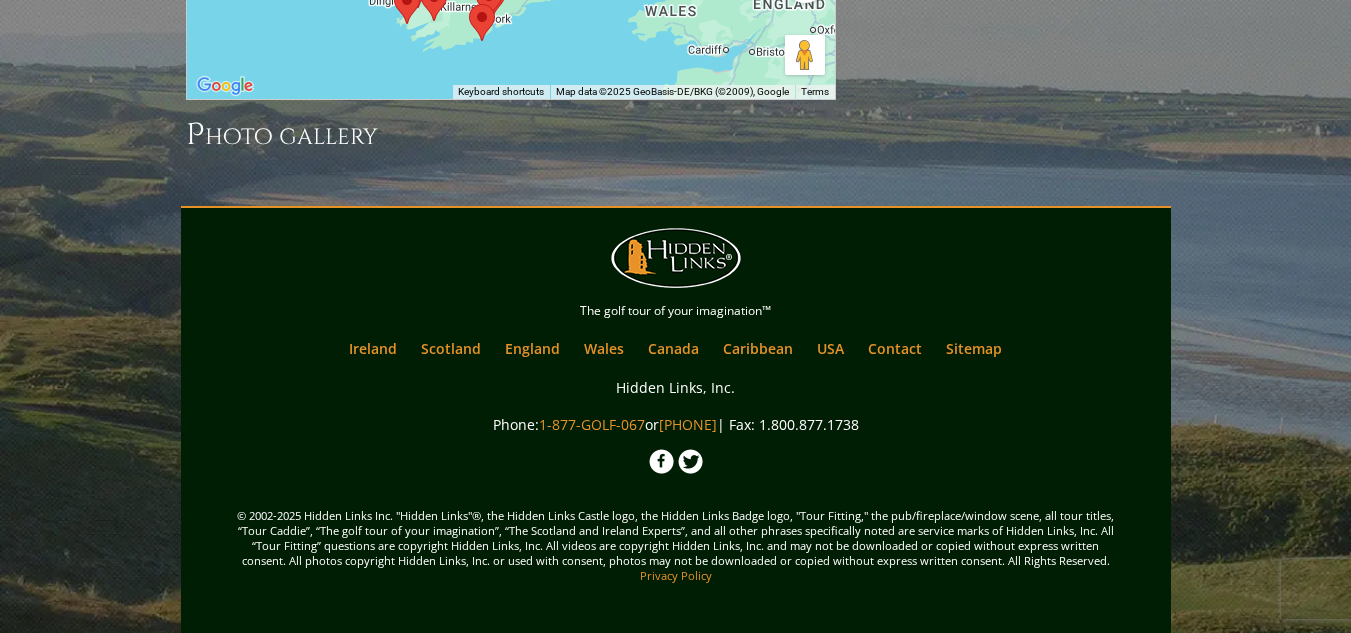 scroll, scrollTop: 2002, scrollLeft: 0, axis: vertical 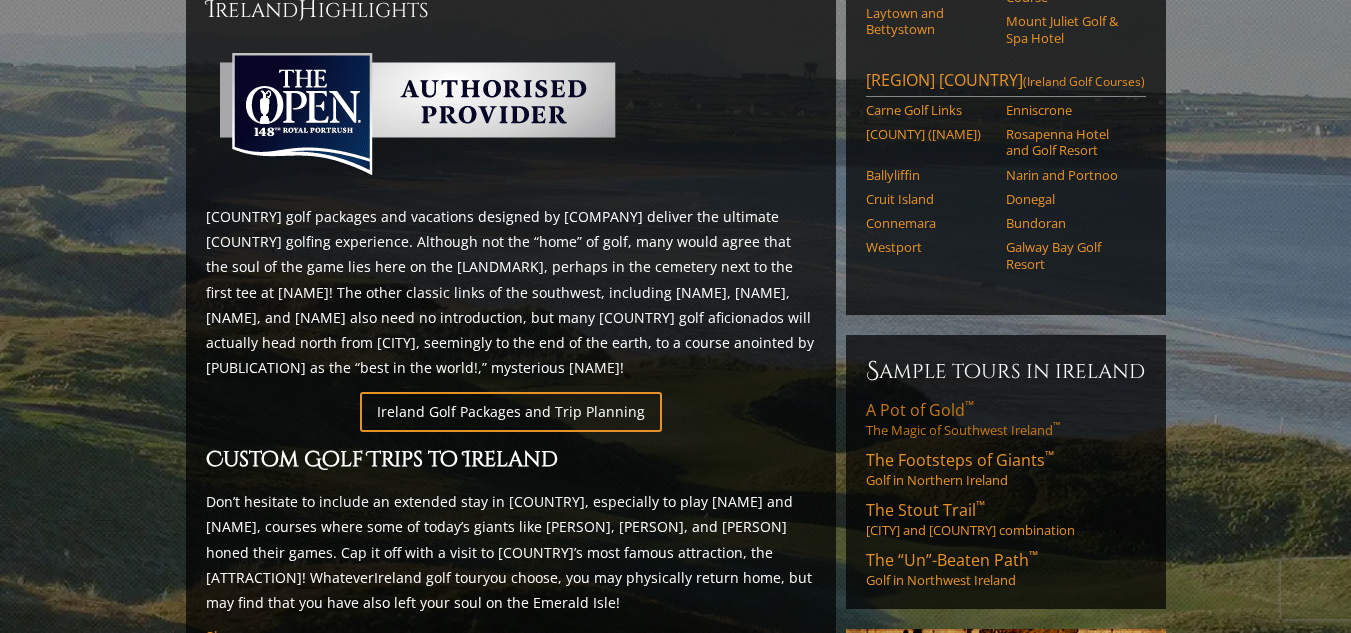 click on "A Pot of Gold ™ The Magic of Southwest Ireland ™" at bounding box center (1006, 419) 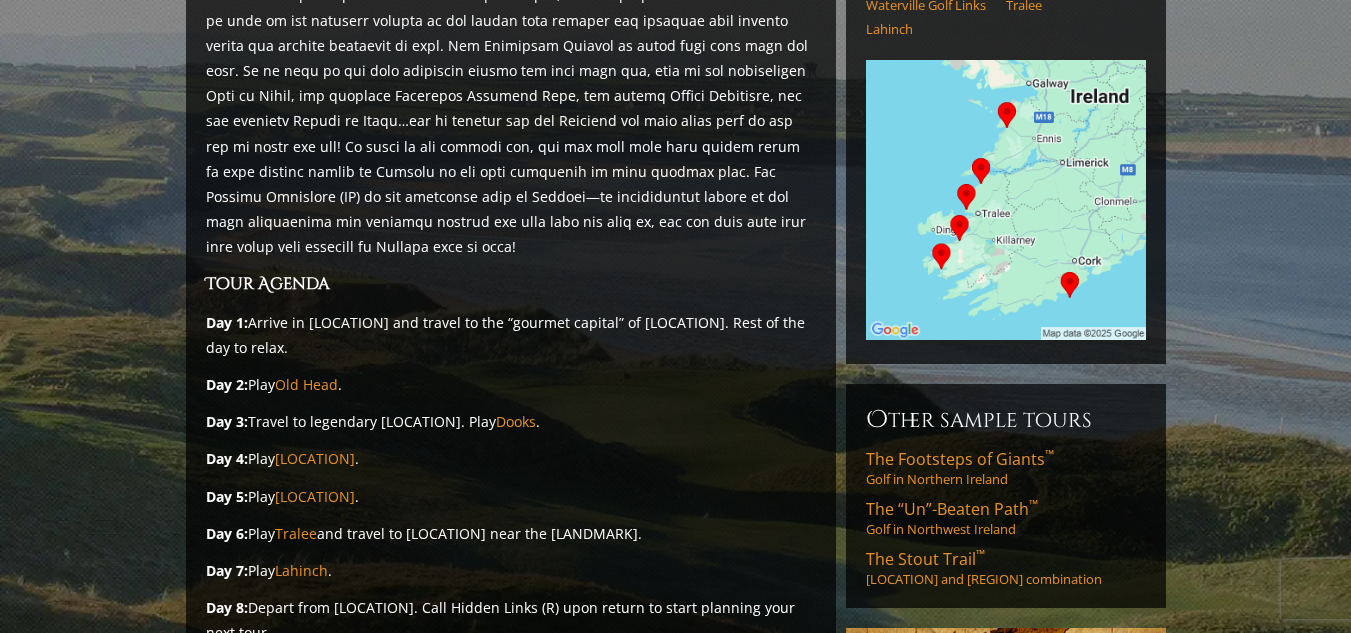 scroll, scrollTop: 320, scrollLeft: 0, axis: vertical 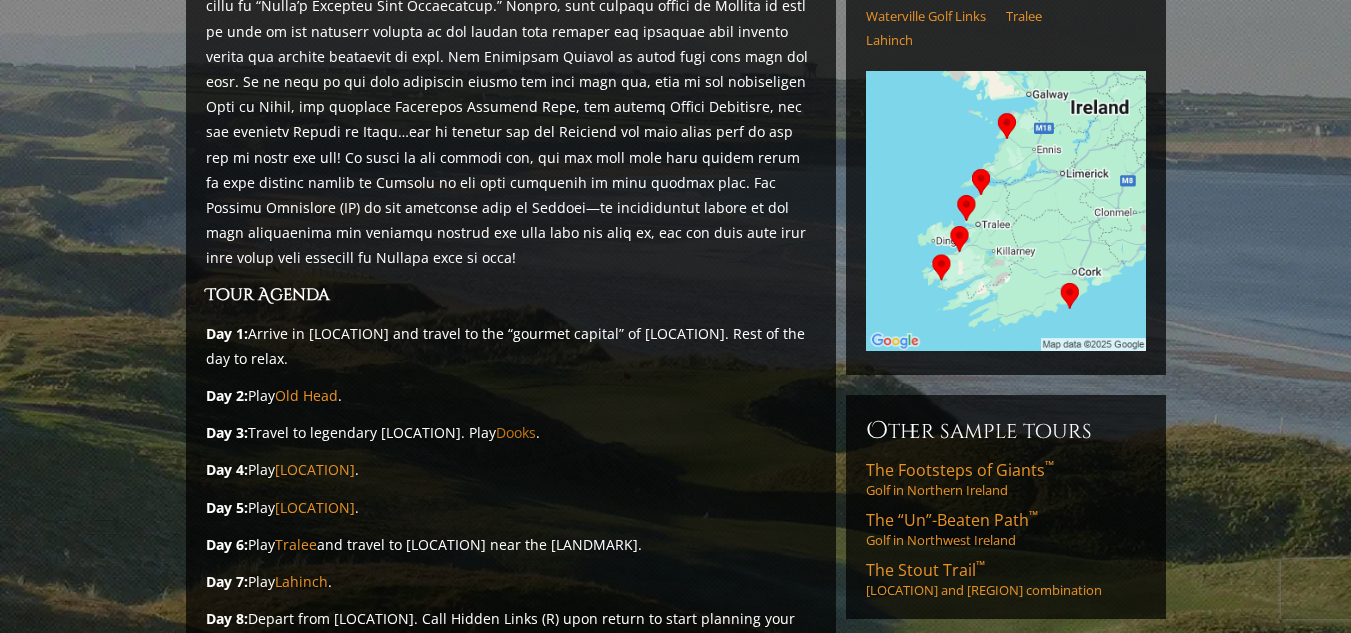 click on "Dooks" at bounding box center (516, 432) 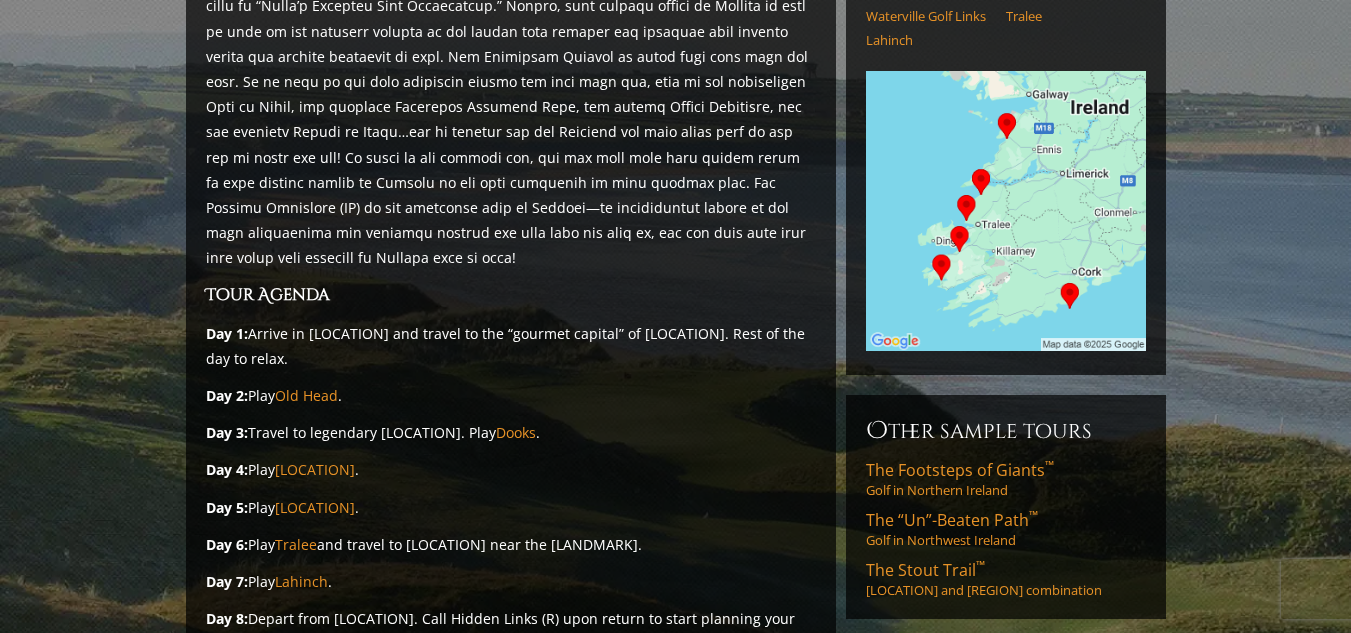 click on "A Pot of Gold ™  – The Magic of Southwest Ireland ™
H ighlights
Tour Agenda
Day 1:  Arrive in Shannon and travel to the “gourmet capital” of Kinsale.  Rest of the day to relax.
Day 2:  Play  Old Head .
Day 3:  Travel to legendary Killarney. Play  Dooks .
Day 4:  Play  Ballybunion Old .
Day 5:  Play  Waterville .
Day 6:  Play  Tralee  and travel to Lahinch near the Cliffs of Moher.
Day 7:  Play  Lahinch .
Day 8:  Depart from Shannon. Call Hidden Links (R) upon return to start planning your next tour.
Click here to enquire about this particular tour
Request for Information:  A Pot of Gold™ – The Magic of Southwest Ireland™
*" at bounding box center (675, 318) 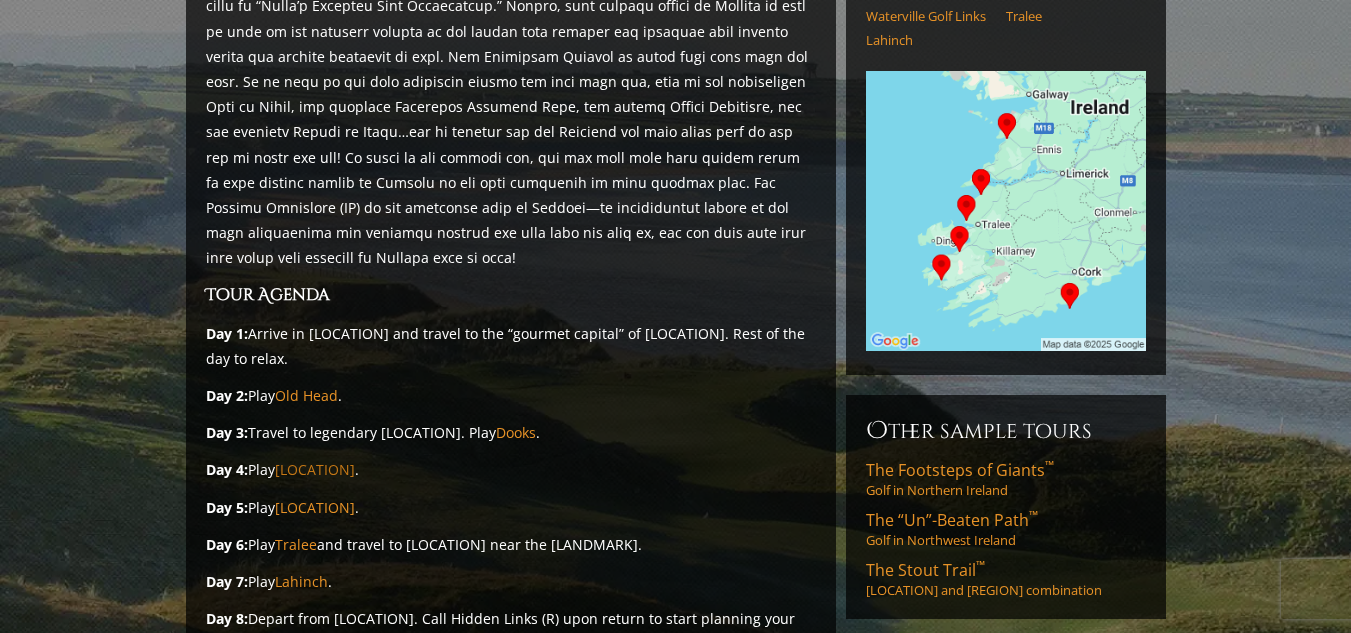 click on "Ballybunion Old" at bounding box center (315, 469) 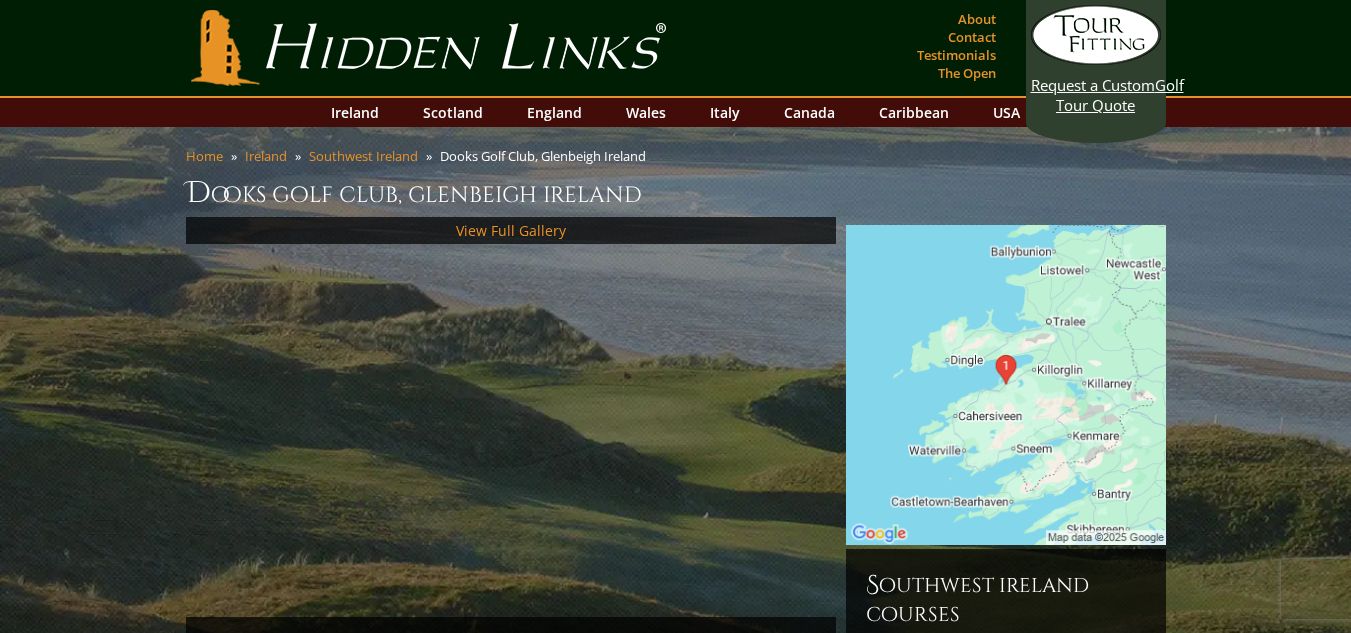 scroll, scrollTop: 0, scrollLeft: 0, axis: both 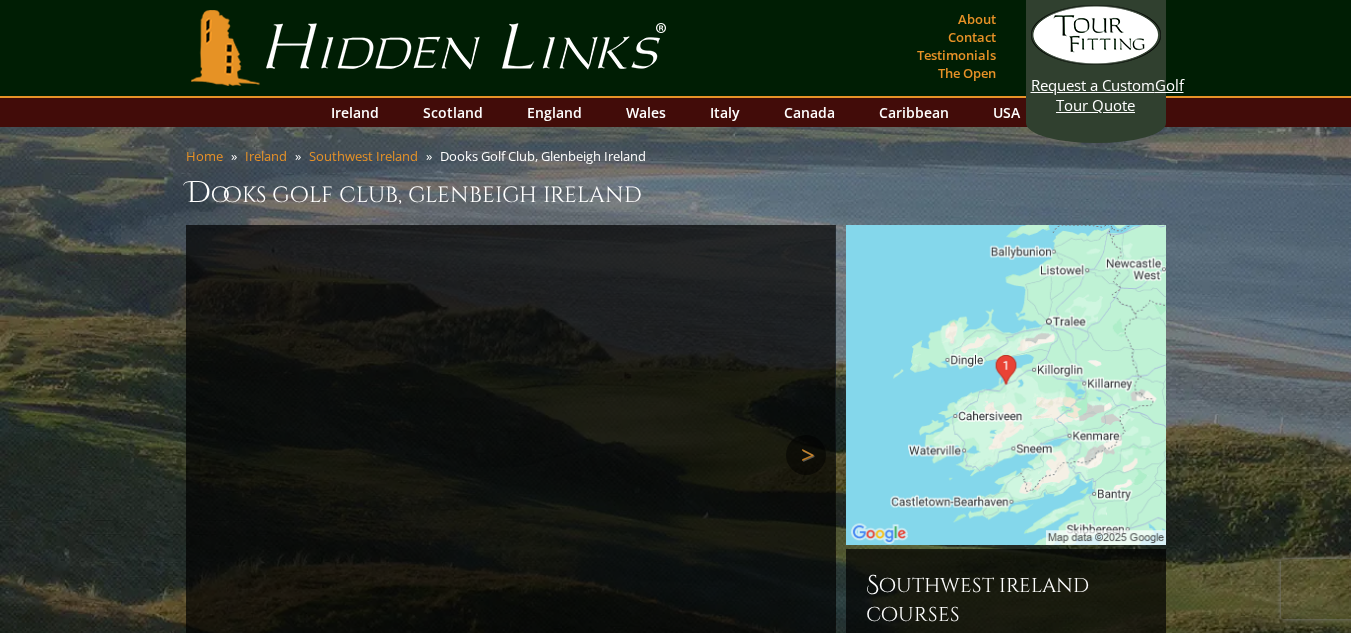click on "Next" at bounding box center [806, 455] 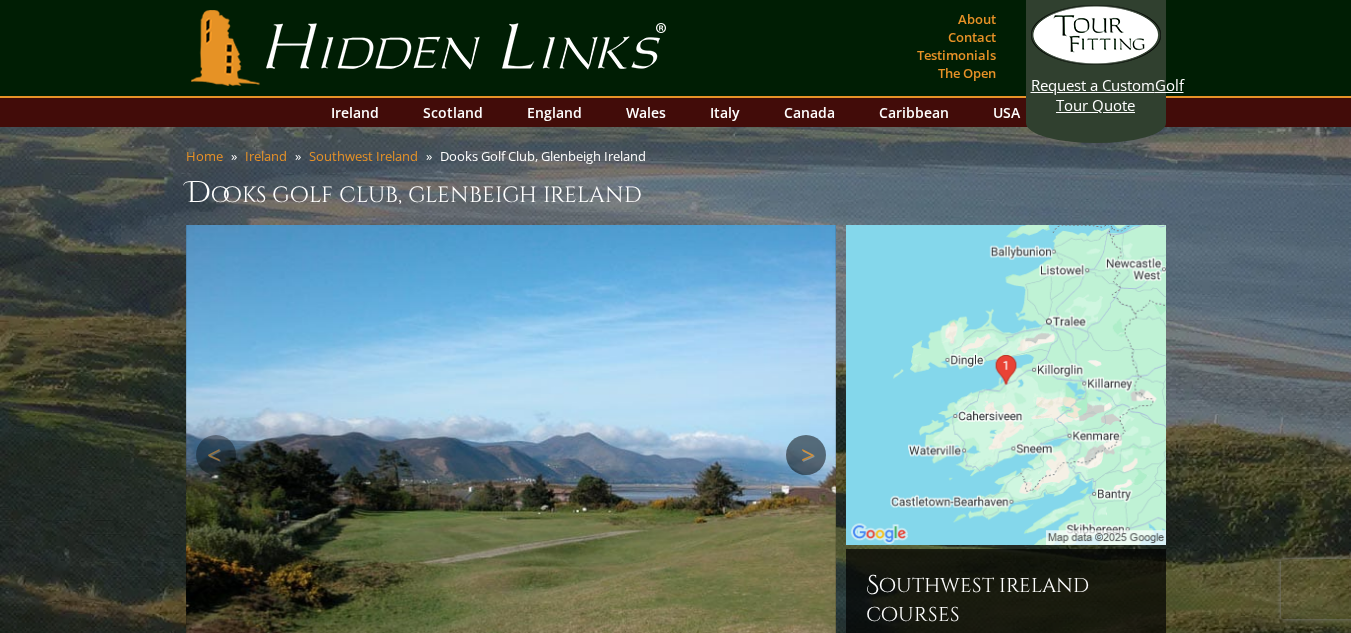 click on "Next" at bounding box center (806, 455) 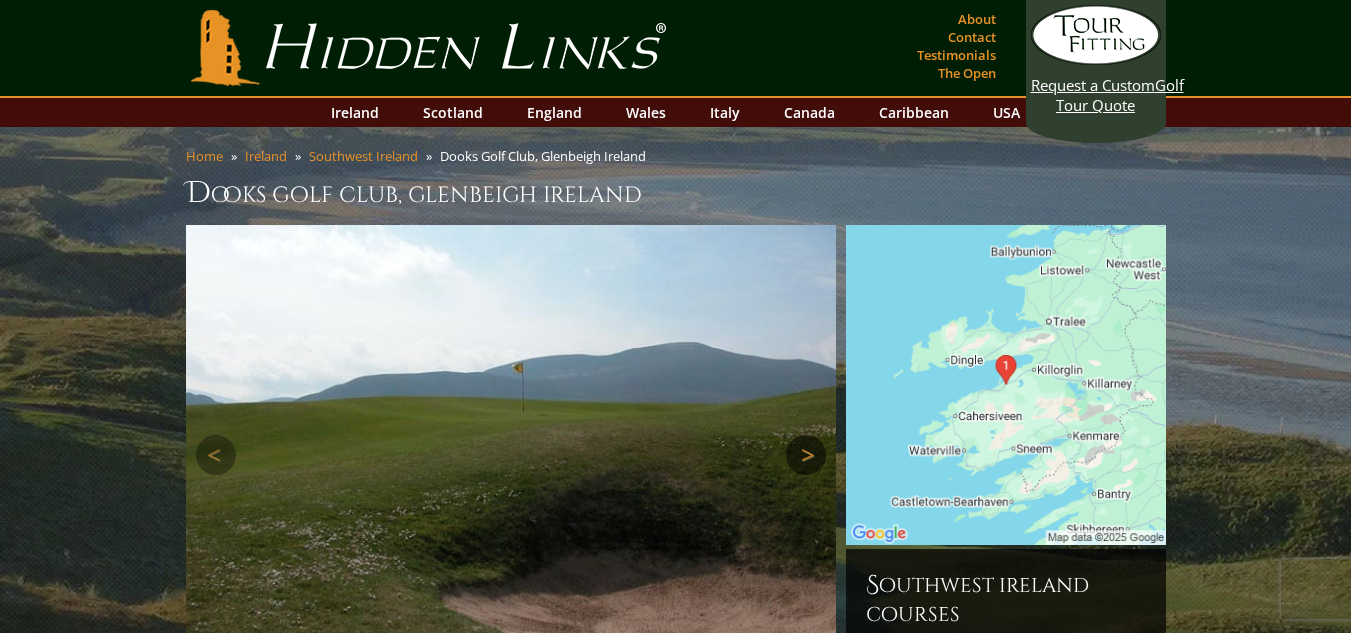 click on "Next" at bounding box center (806, 455) 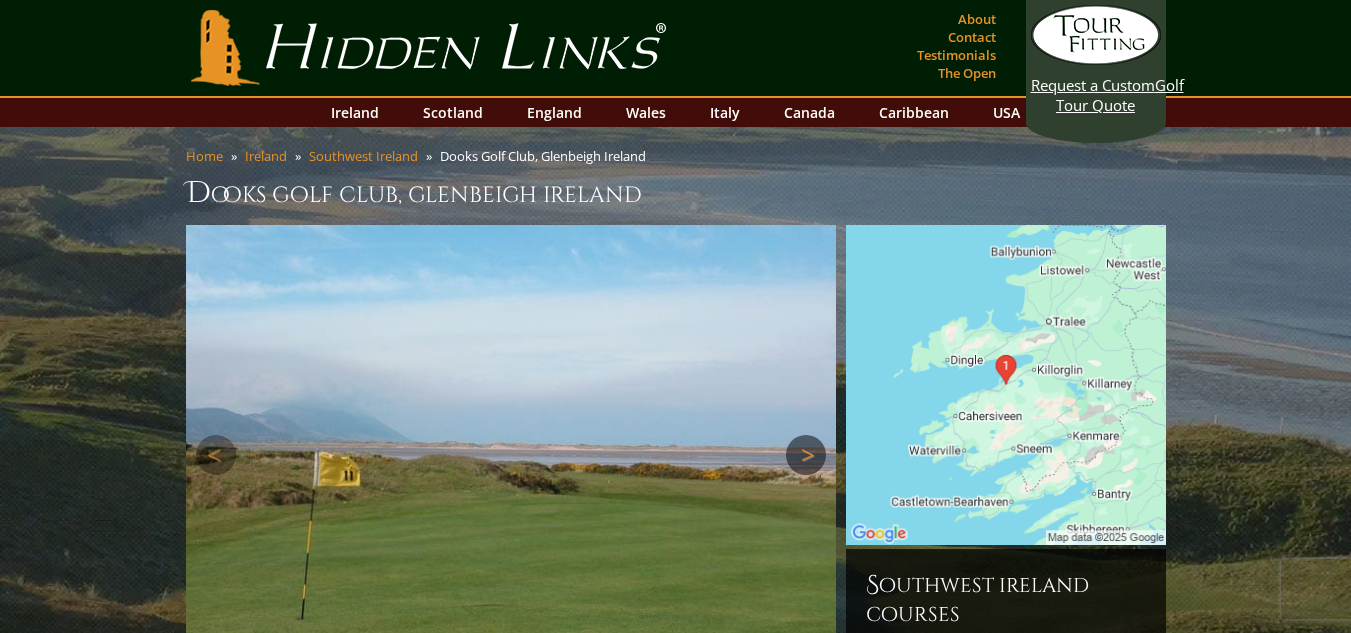 click on "Next" at bounding box center (806, 455) 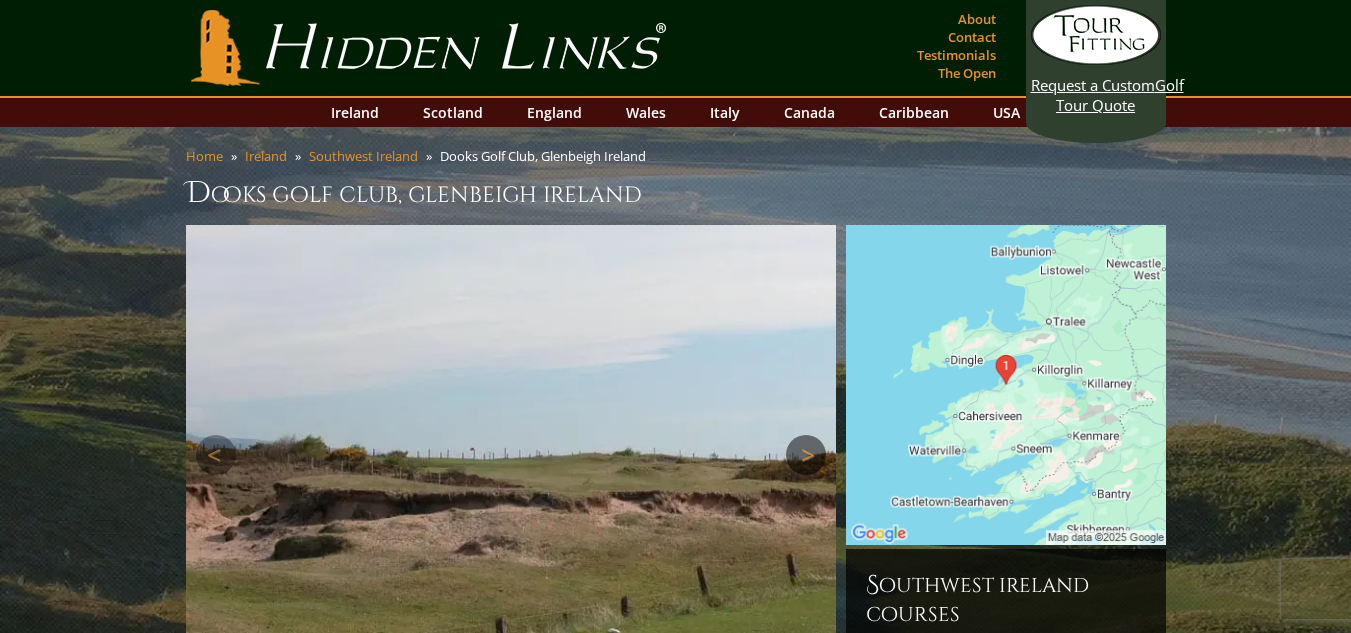 click on "Next" at bounding box center [806, 455] 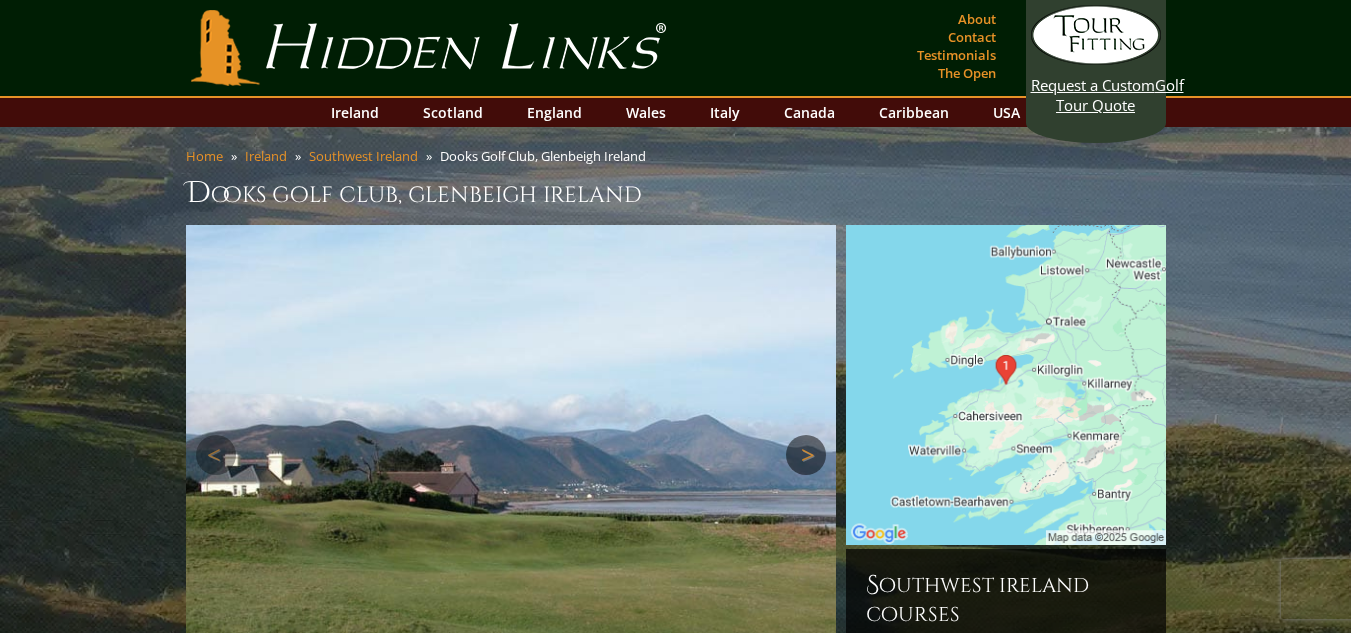click on "Next" at bounding box center [806, 455] 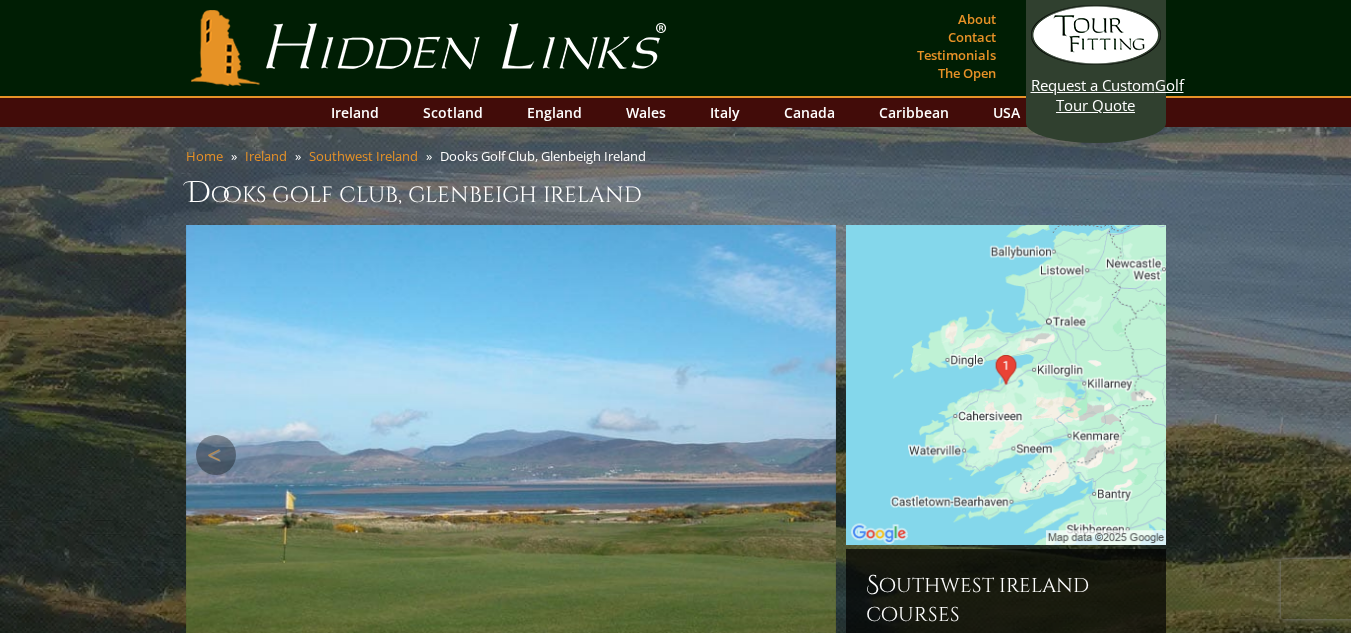 click on "Next" at bounding box center (806, 455) 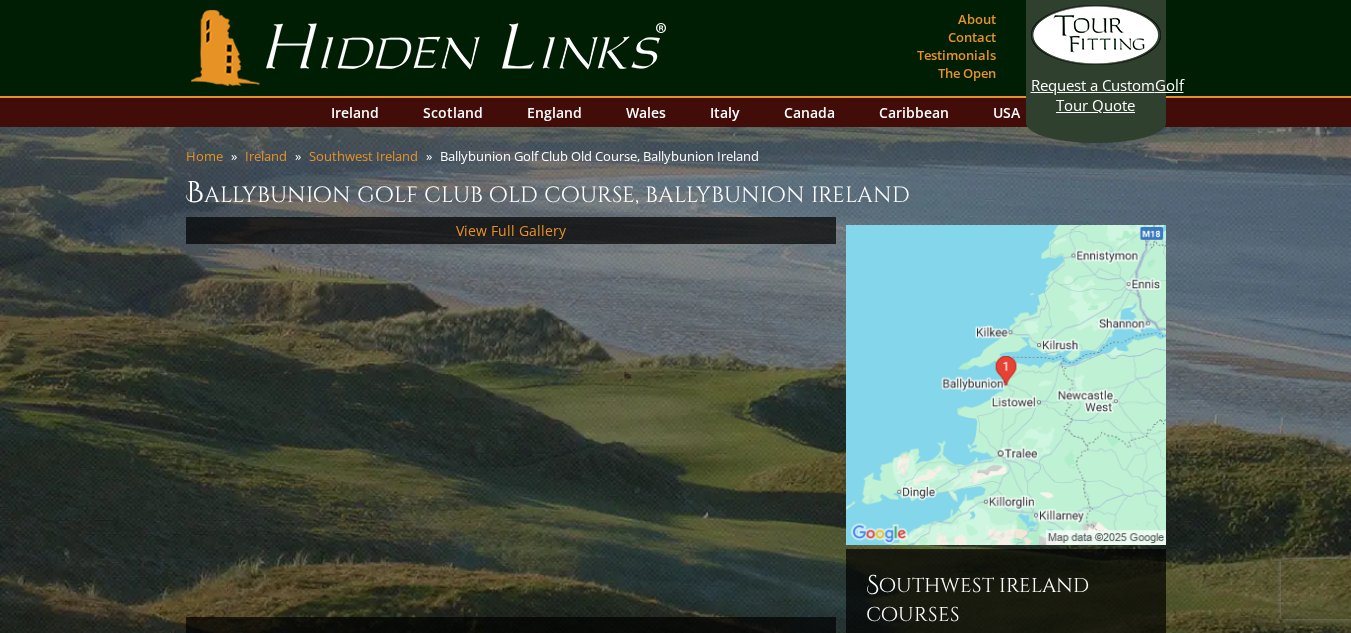 scroll, scrollTop: 0, scrollLeft: 0, axis: both 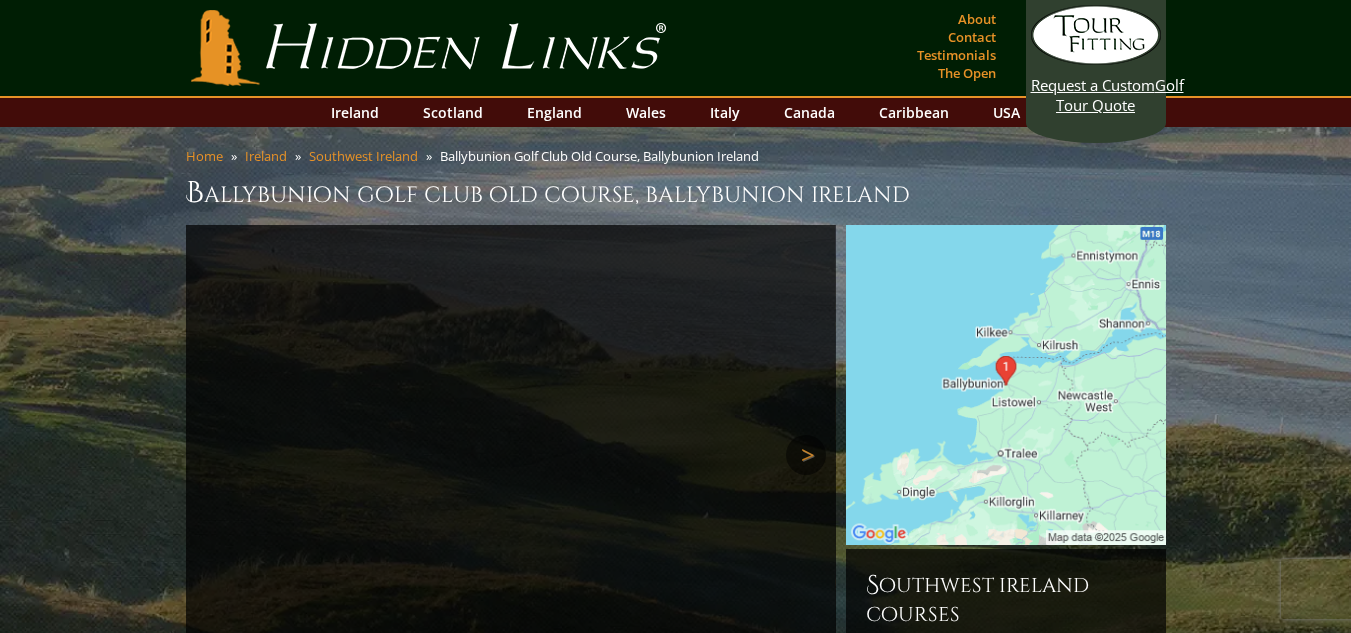 click on "Next" at bounding box center (806, 455) 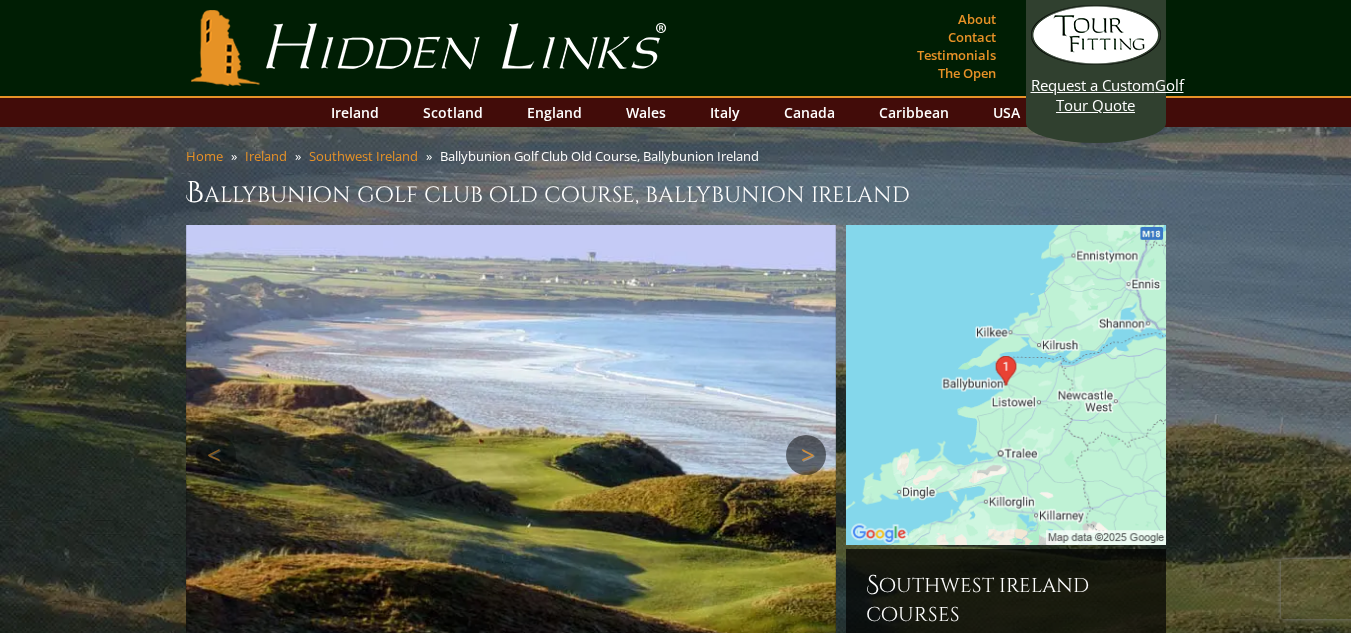 click on "Next" at bounding box center [806, 455] 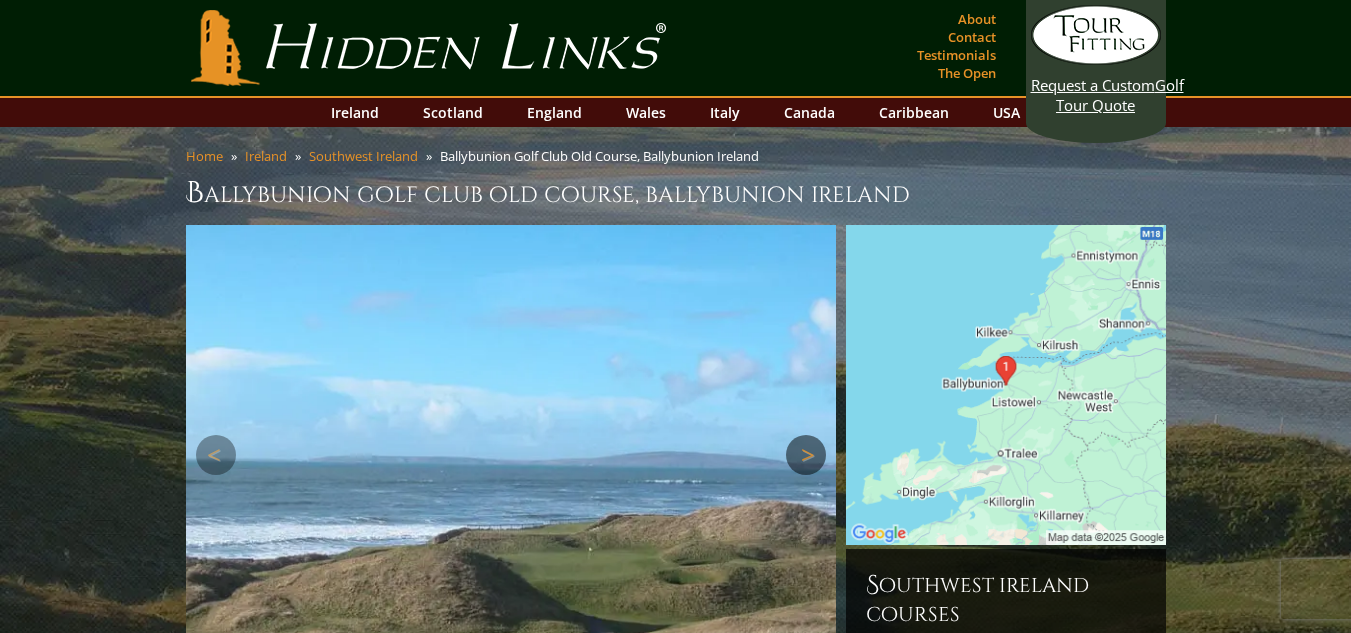 click on "Next" at bounding box center (806, 455) 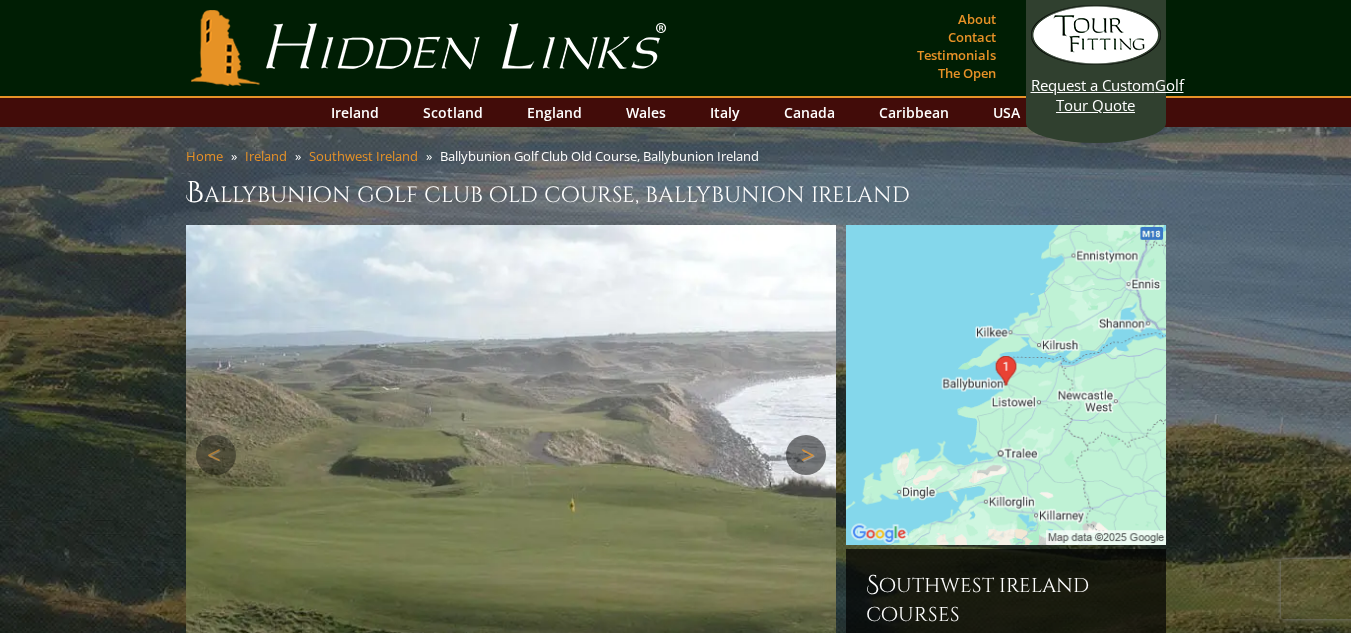 click on "Next" at bounding box center (806, 455) 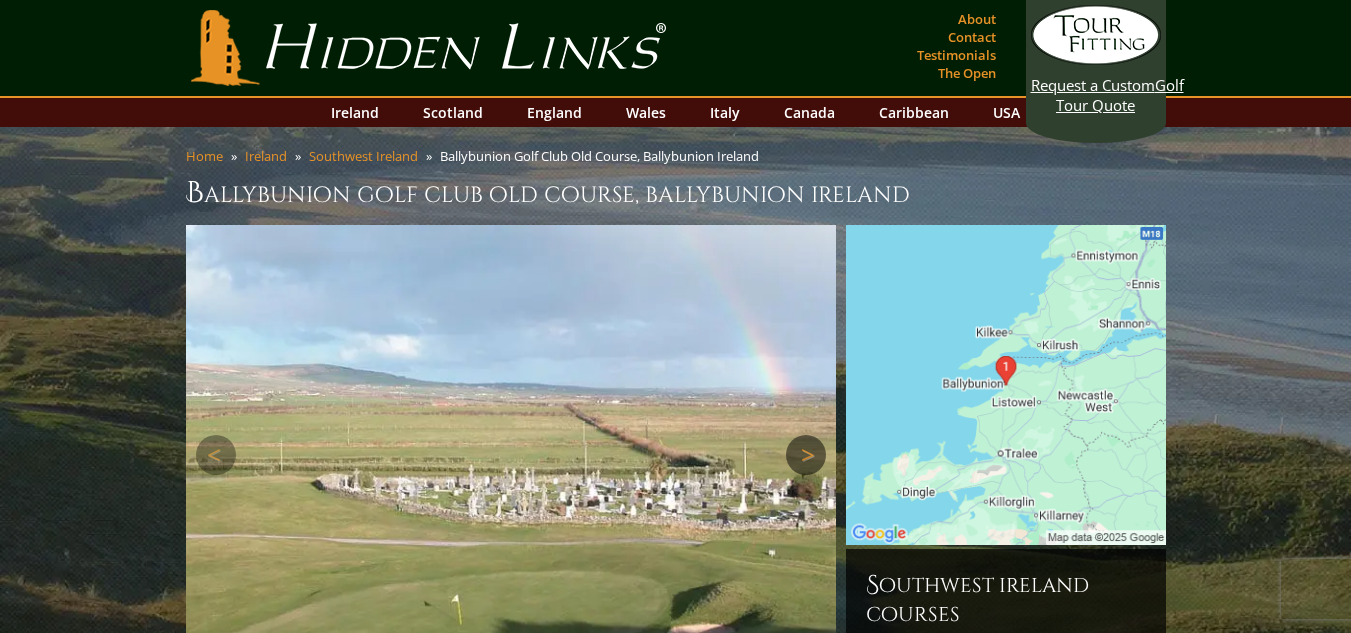 click on "Next" at bounding box center [806, 455] 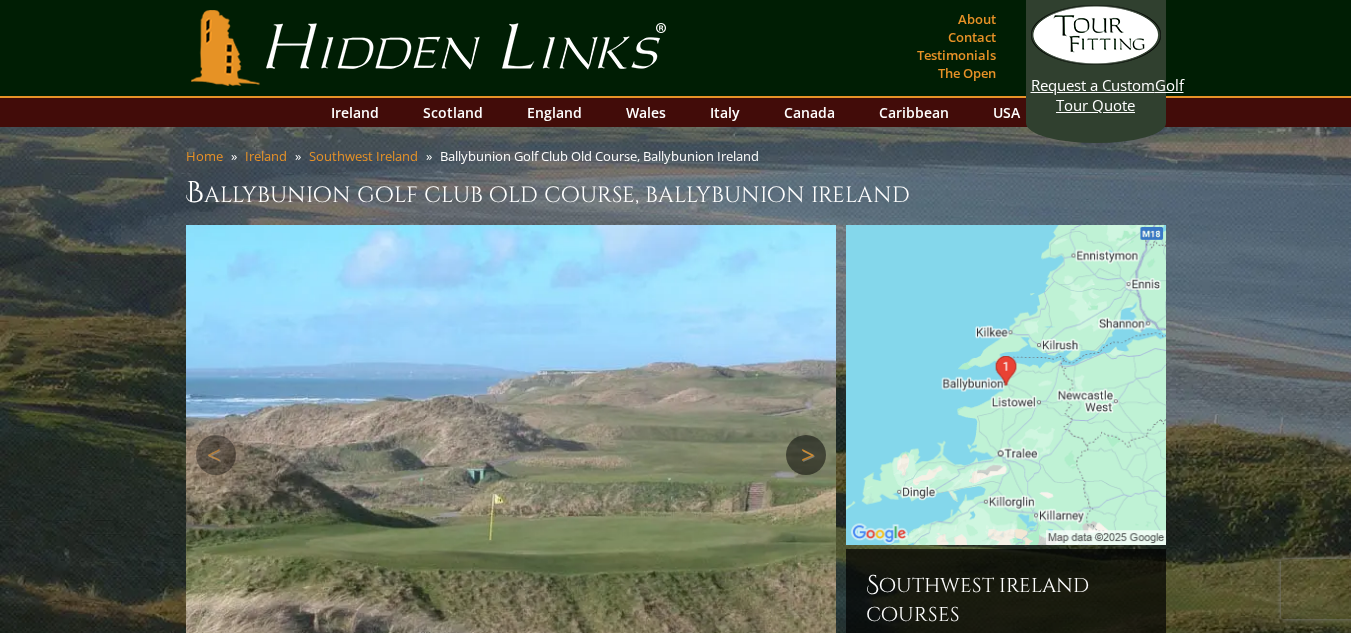 click on "Next" at bounding box center (806, 455) 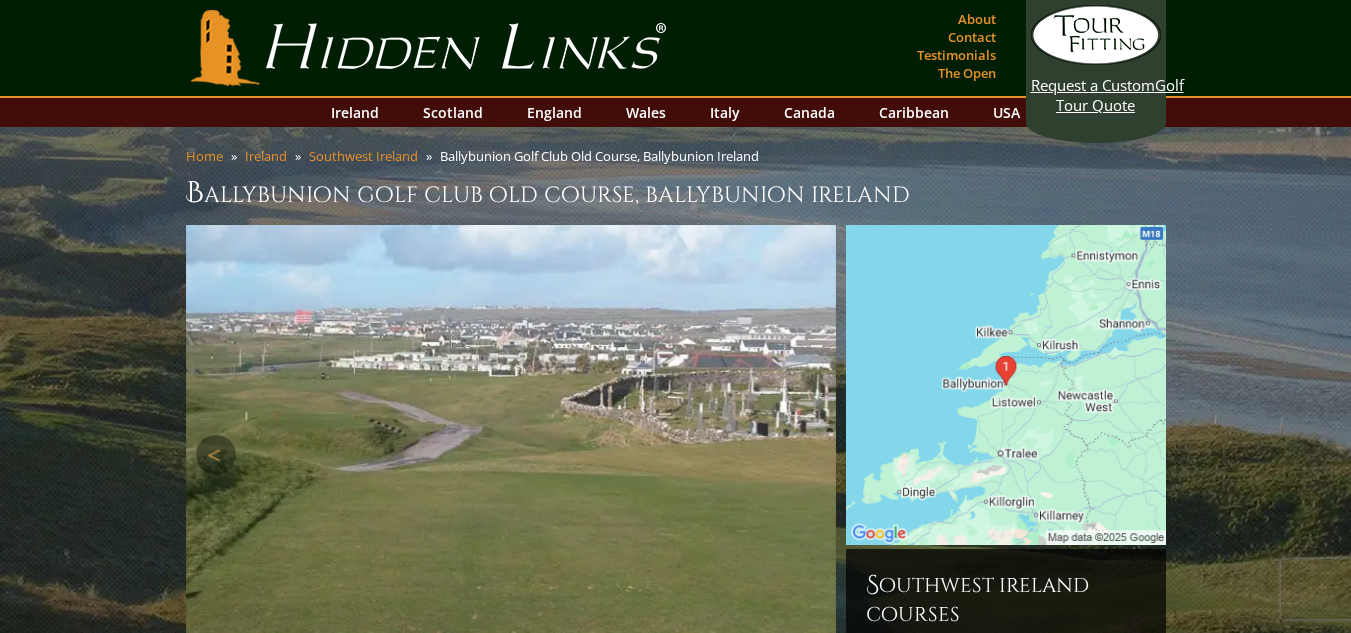 click on "Next" at bounding box center [806, 455] 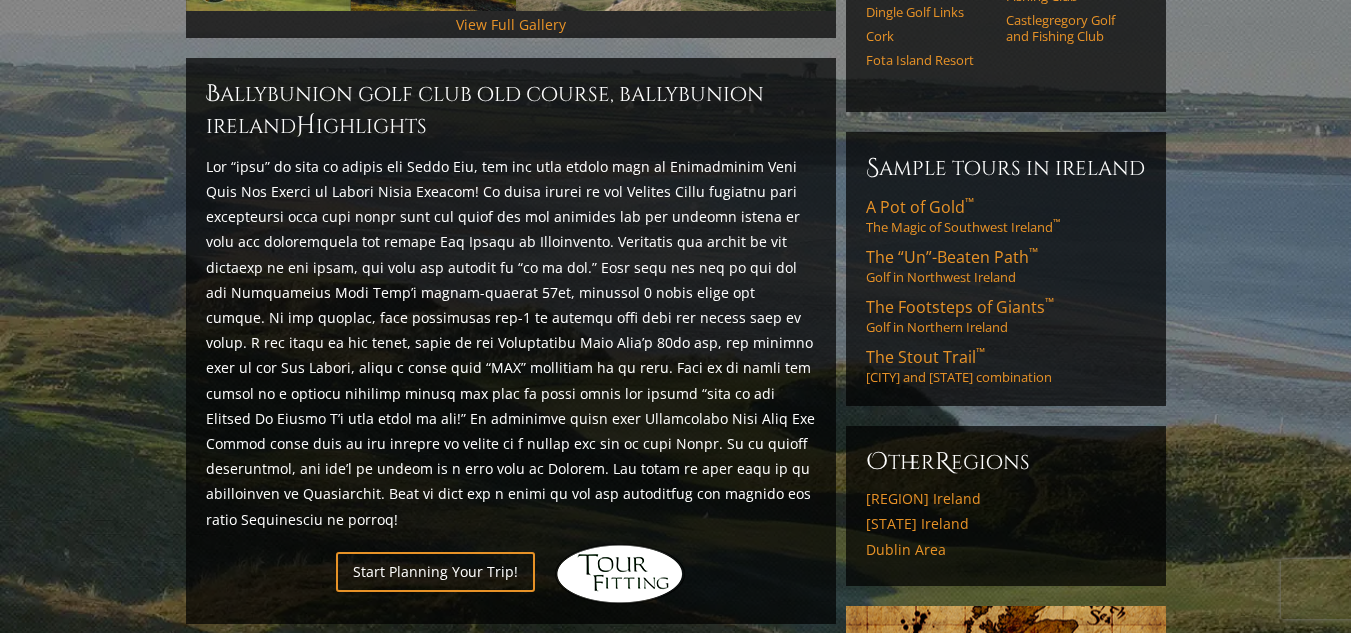 scroll, scrollTop: 800, scrollLeft: 0, axis: vertical 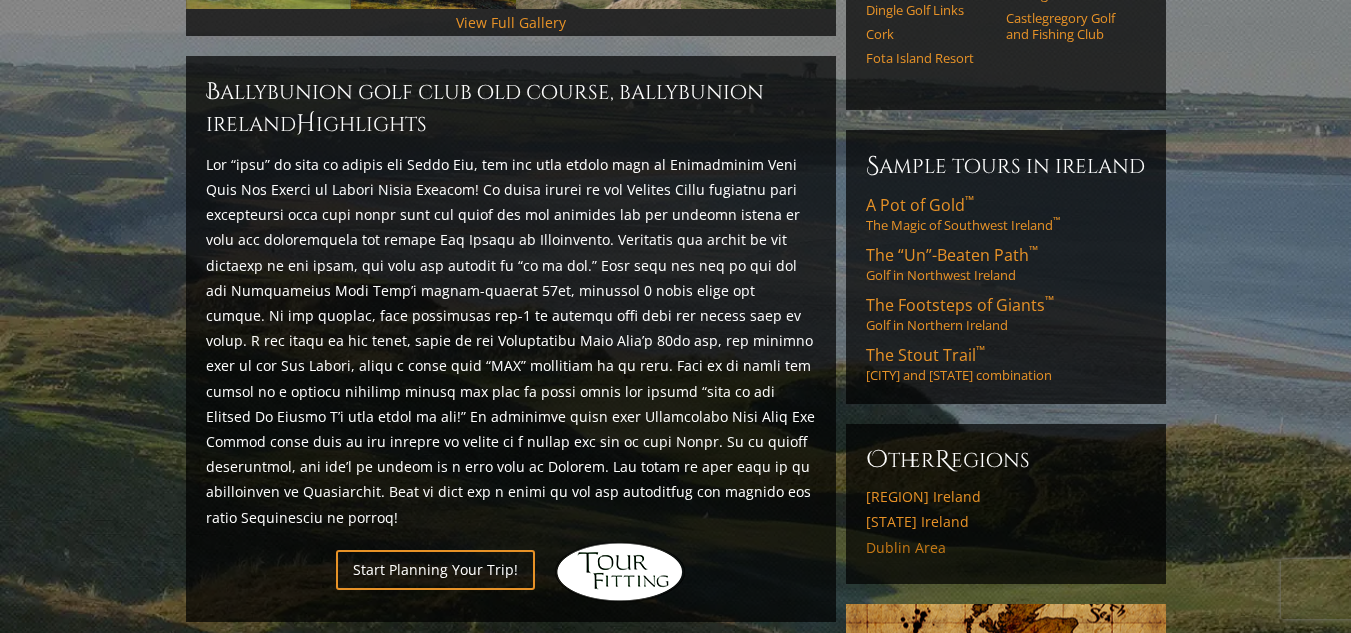 click on "Dublin Area" at bounding box center [1006, 548] 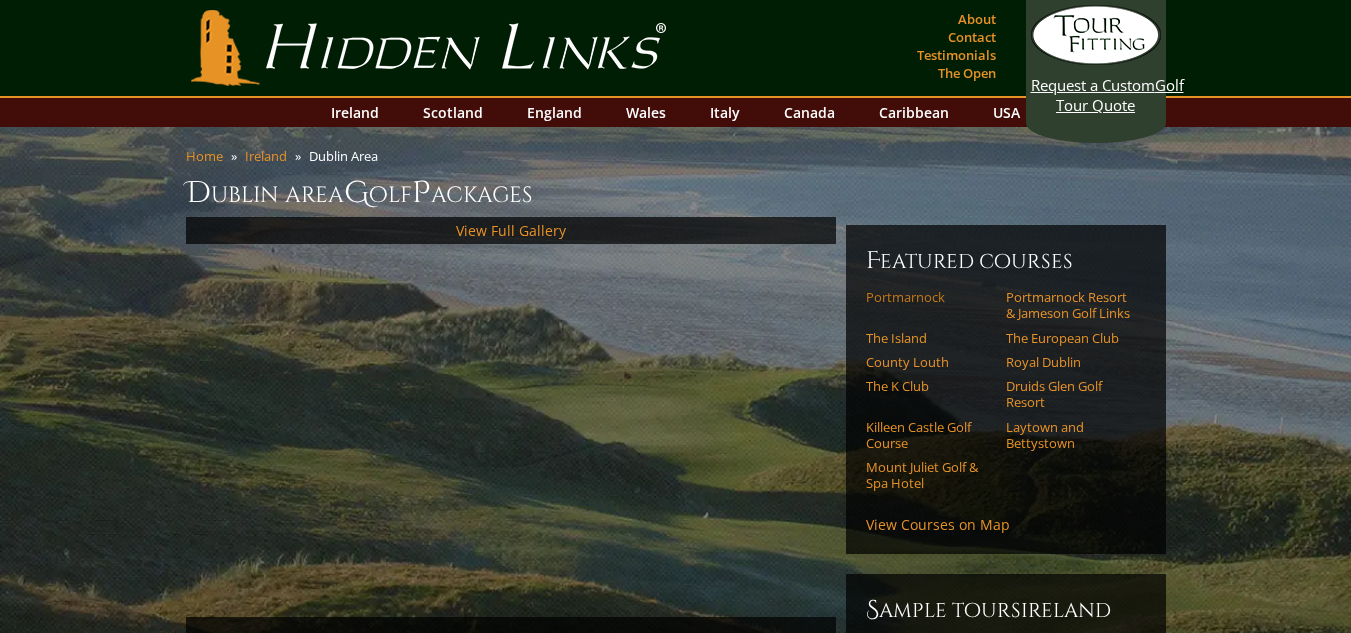 scroll, scrollTop: 0, scrollLeft: 0, axis: both 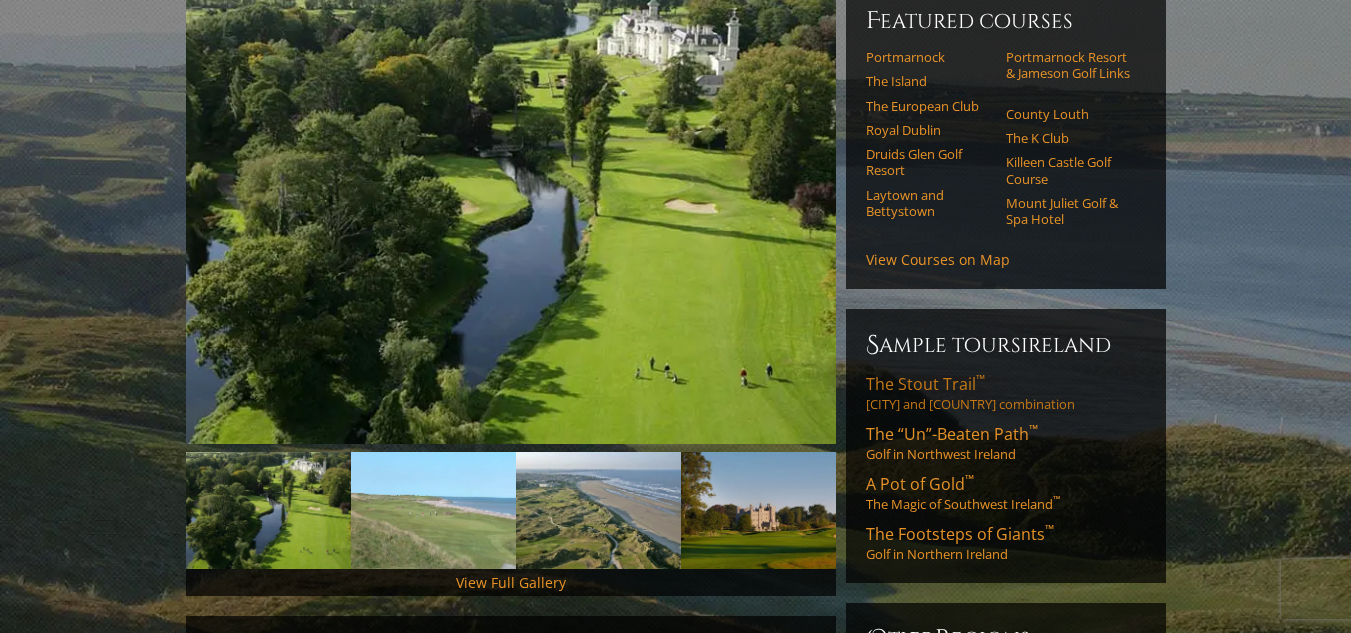click on "The Stout Trail ™ Dublin and Northern Ireland combination" at bounding box center [1006, 393] 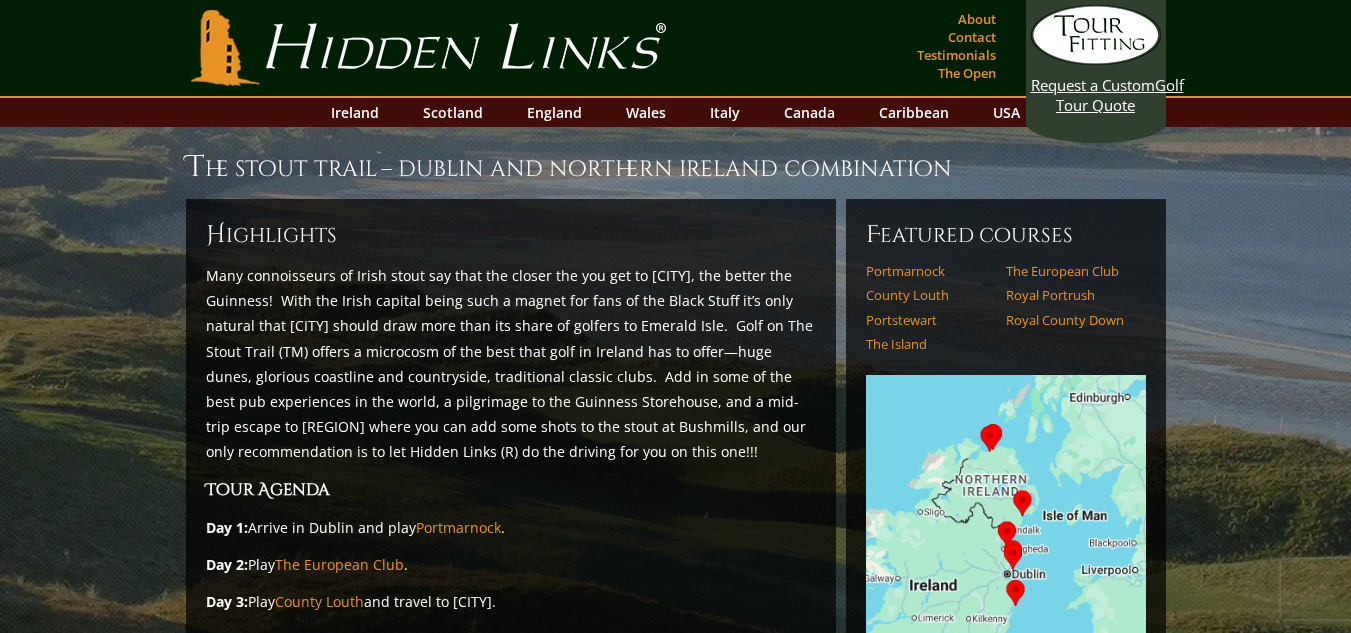 scroll, scrollTop: 0, scrollLeft: 0, axis: both 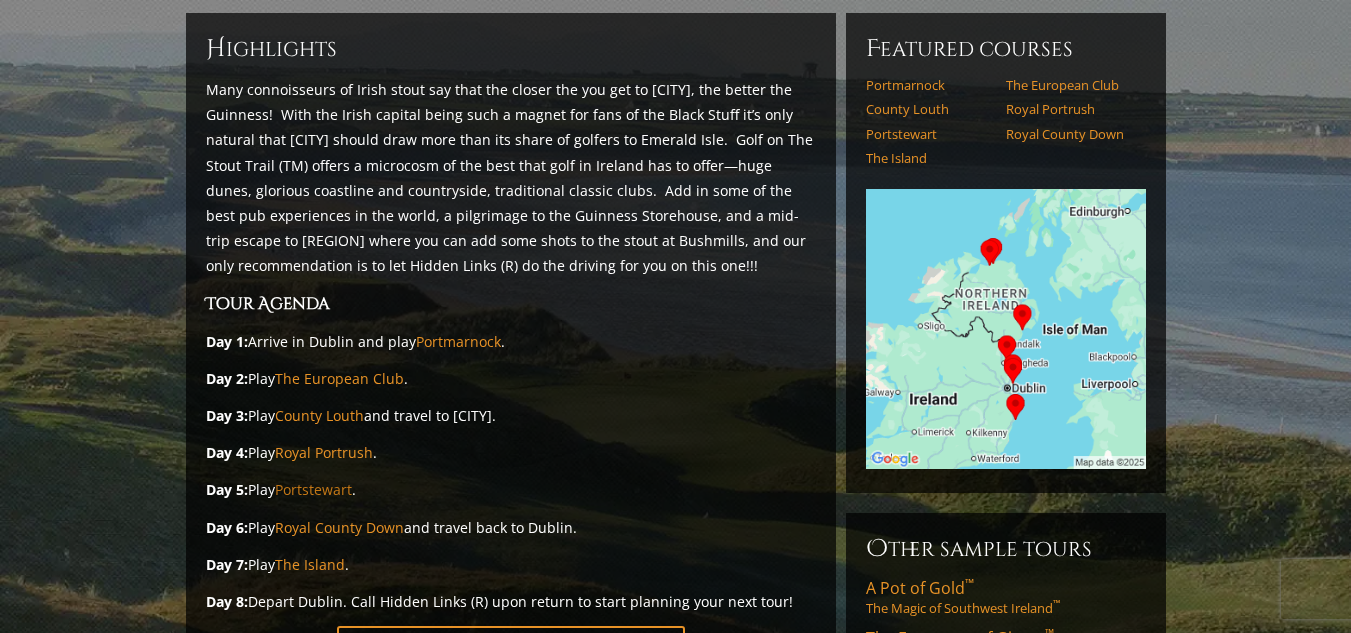 click on "Portstewart" at bounding box center (313, 489) 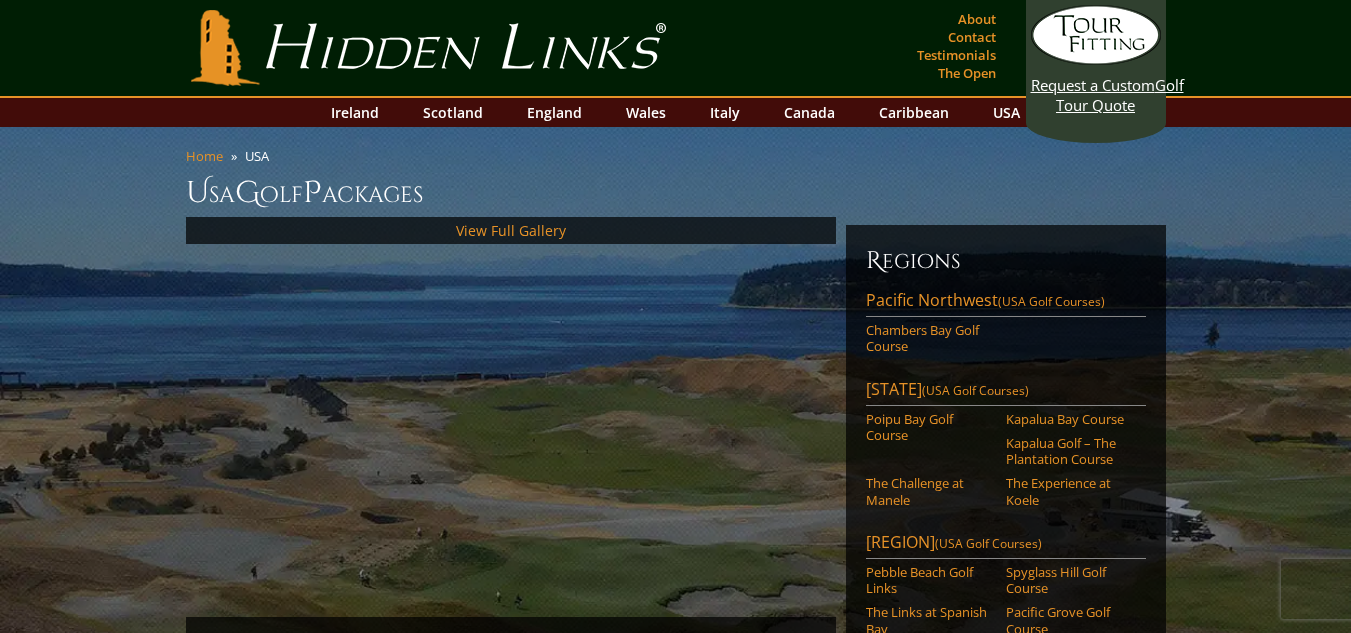 scroll, scrollTop: 0, scrollLeft: 0, axis: both 